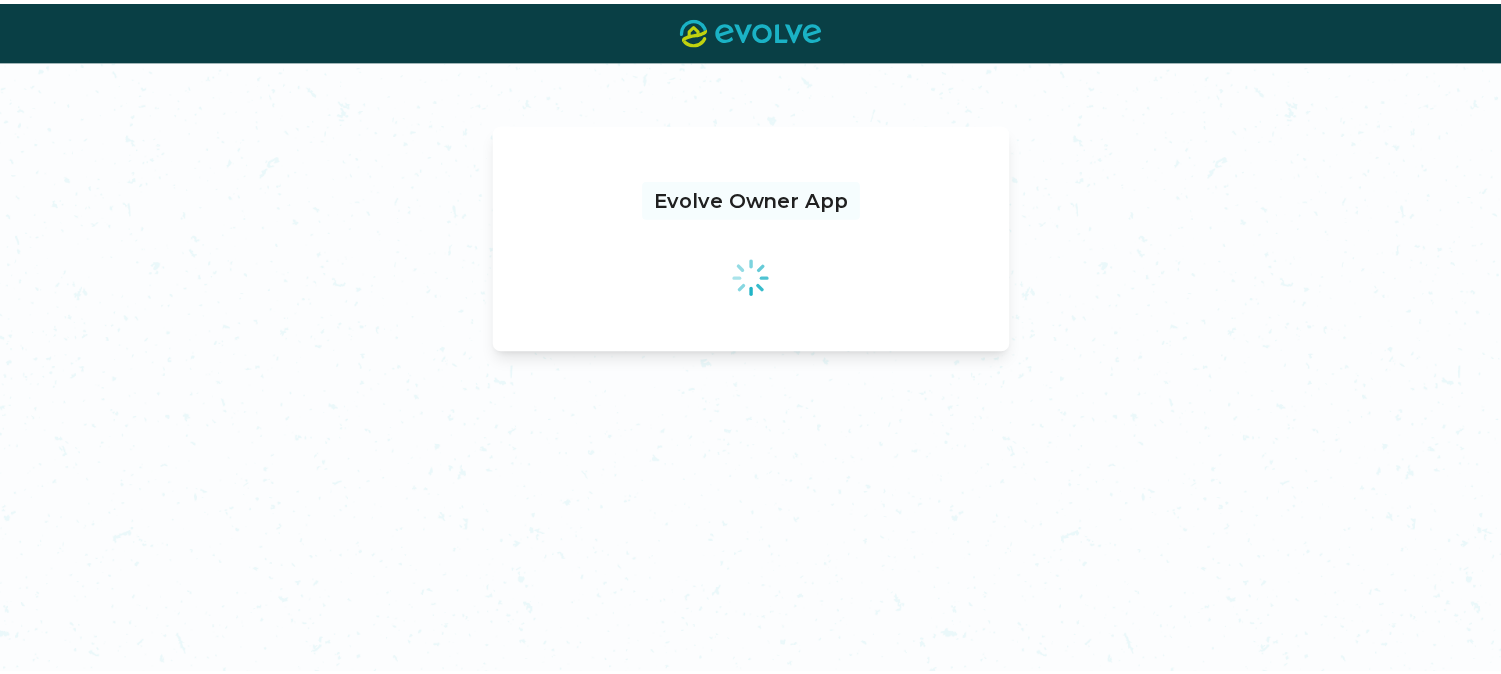 scroll, scrollTop: 0, scrollLeft: 0, axis: both 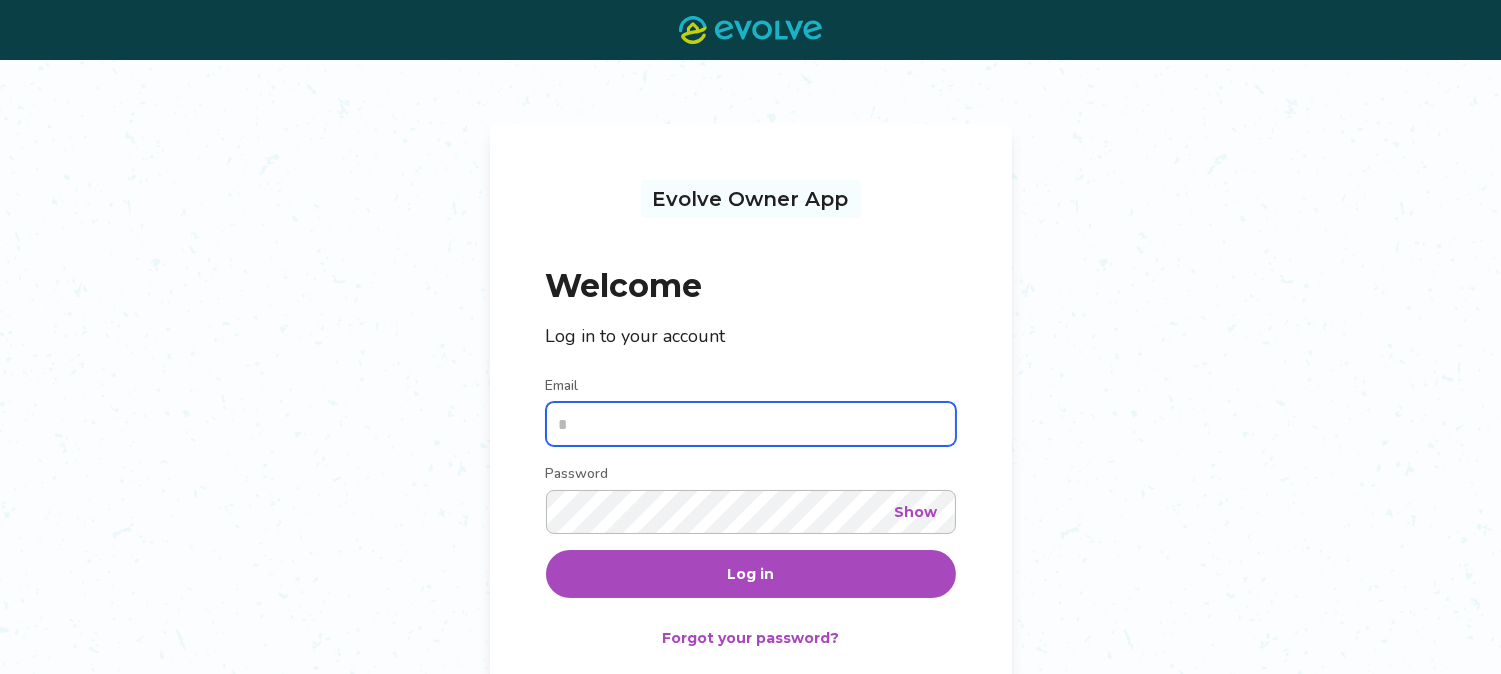type on "**********" 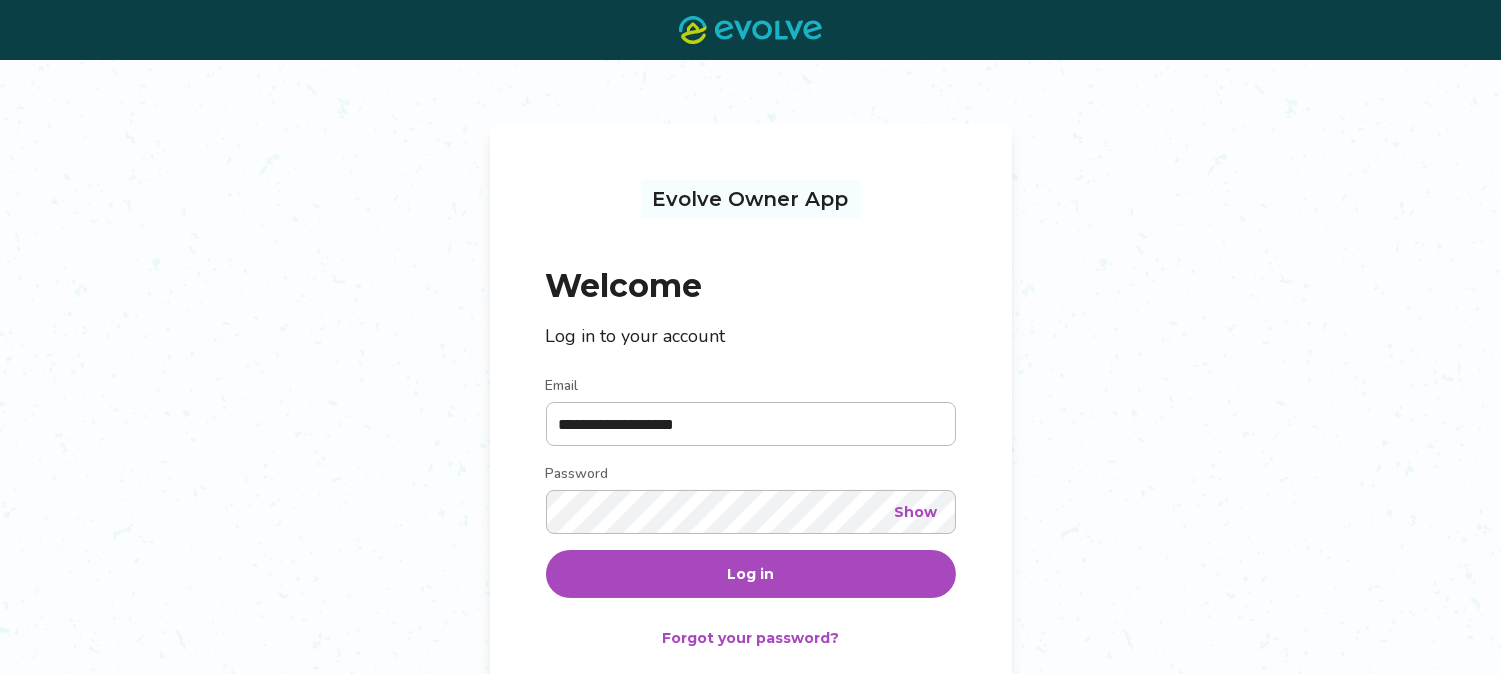 click on "Log in" at bounding box center [751, 574] 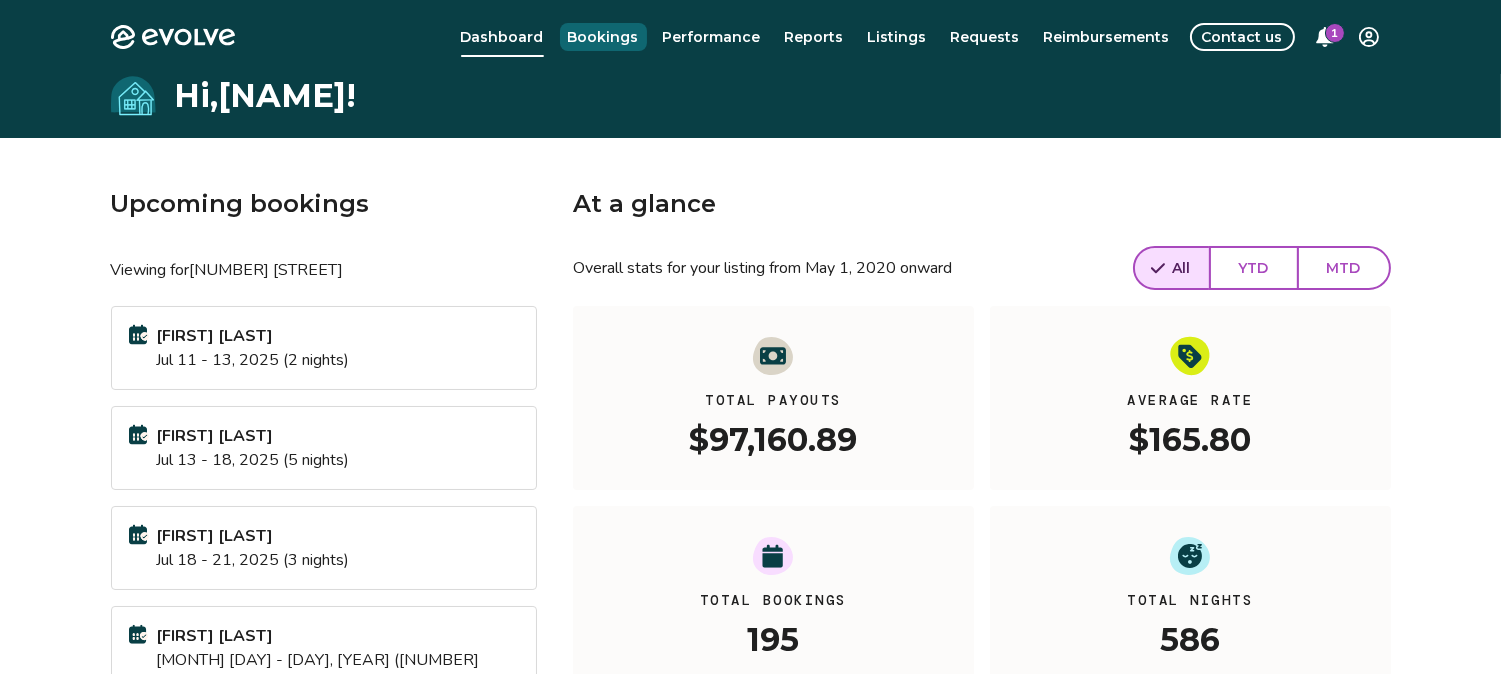 click on "Bookings" at bounding box center (603, 37) 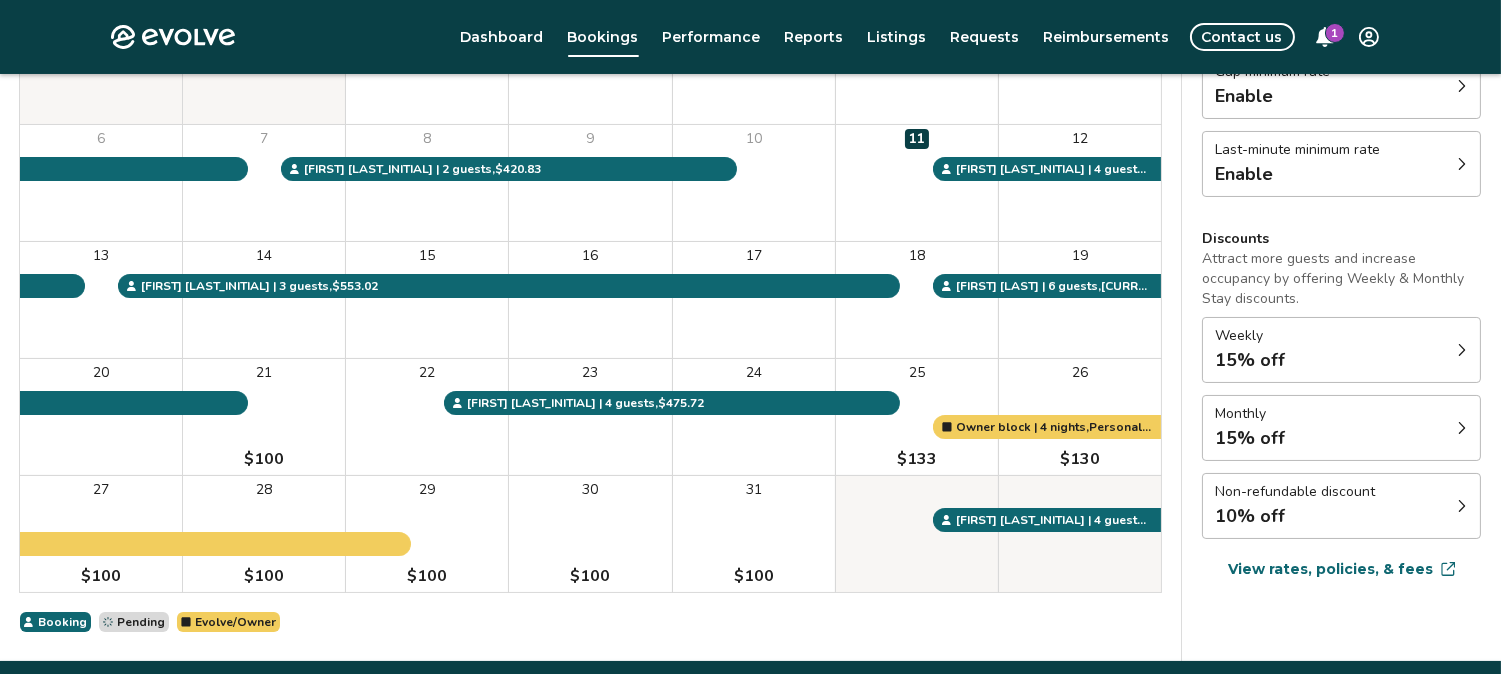 scroll, scrollTop: 307, scrollLeft: 0, axis: vertical 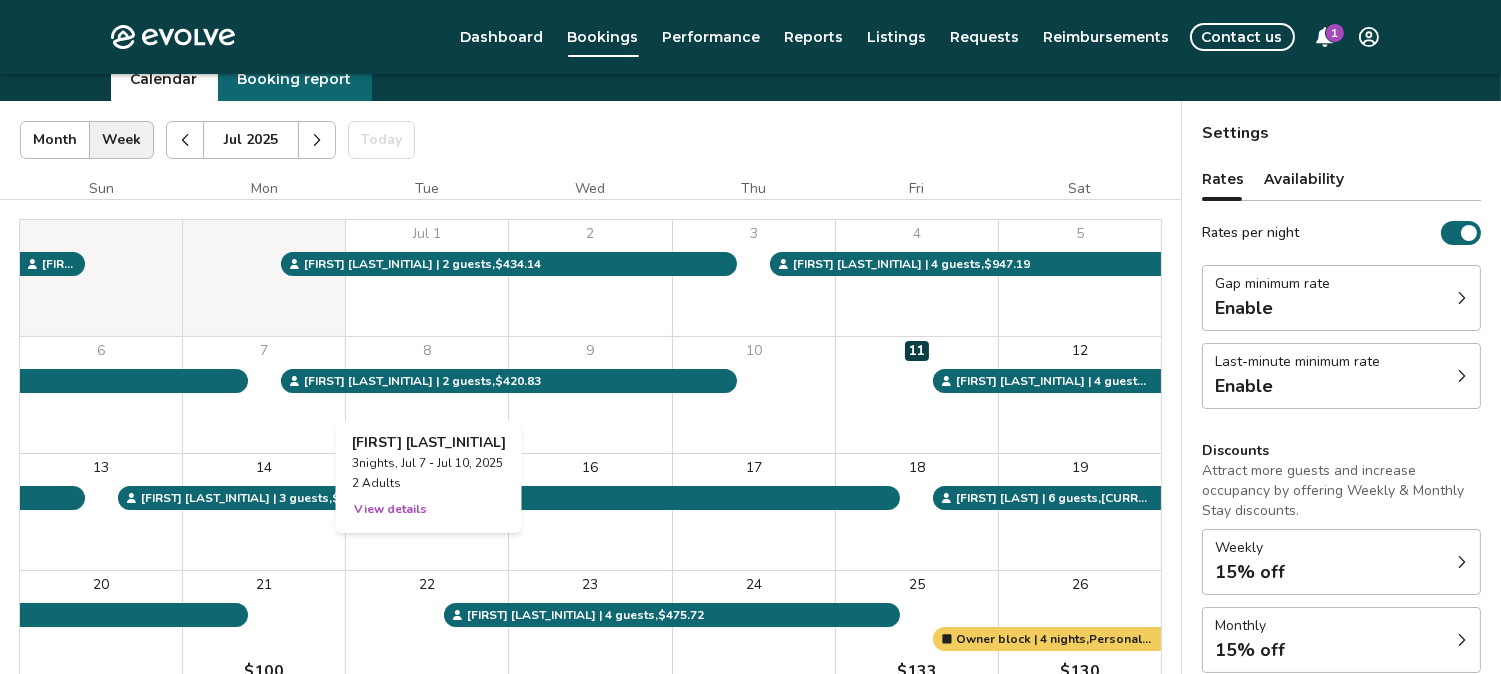 click on "8" at bounding box center (427, 395) 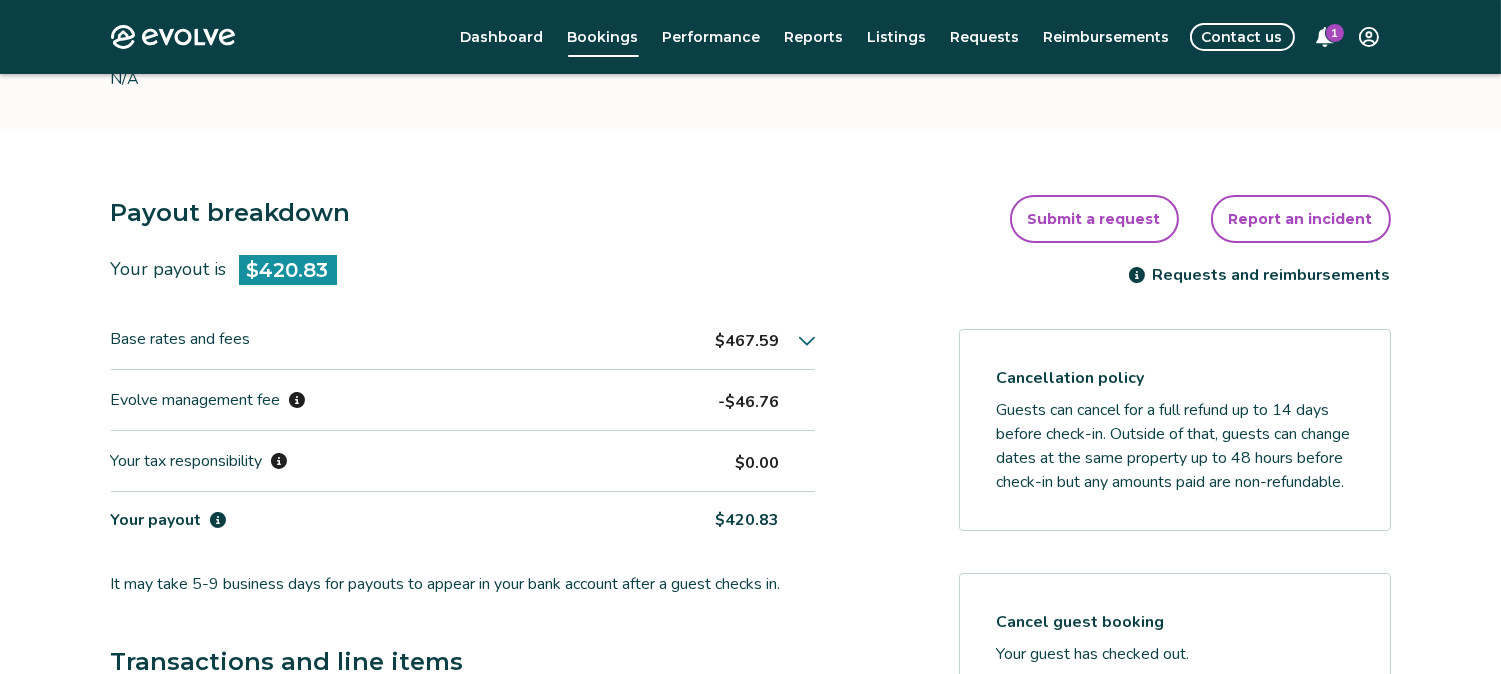 scroll, scrollTop: 428, scrollLeft: 0, axis: vertical 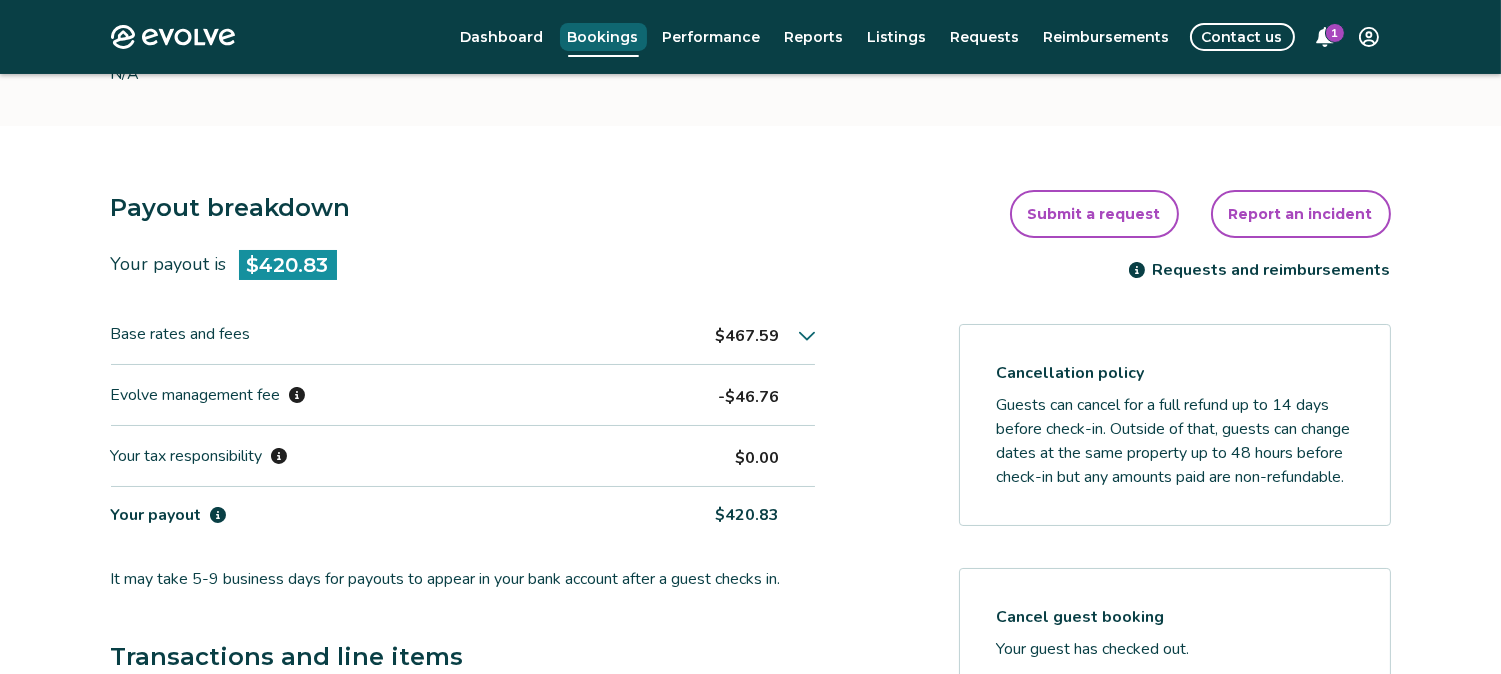 click on "Bookings" at bounding box center [603, 37] 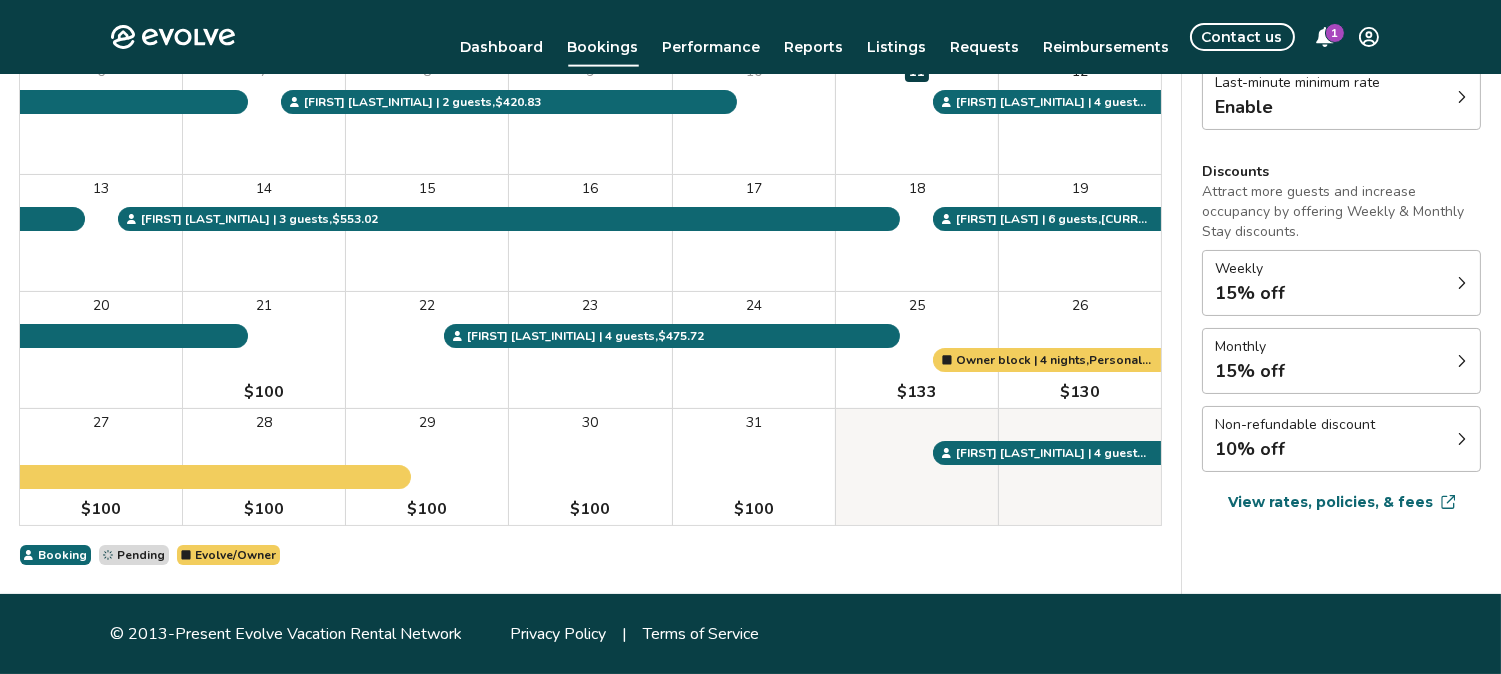 scroll, scrollTop: 0, scrollLeft: 0, axis: both 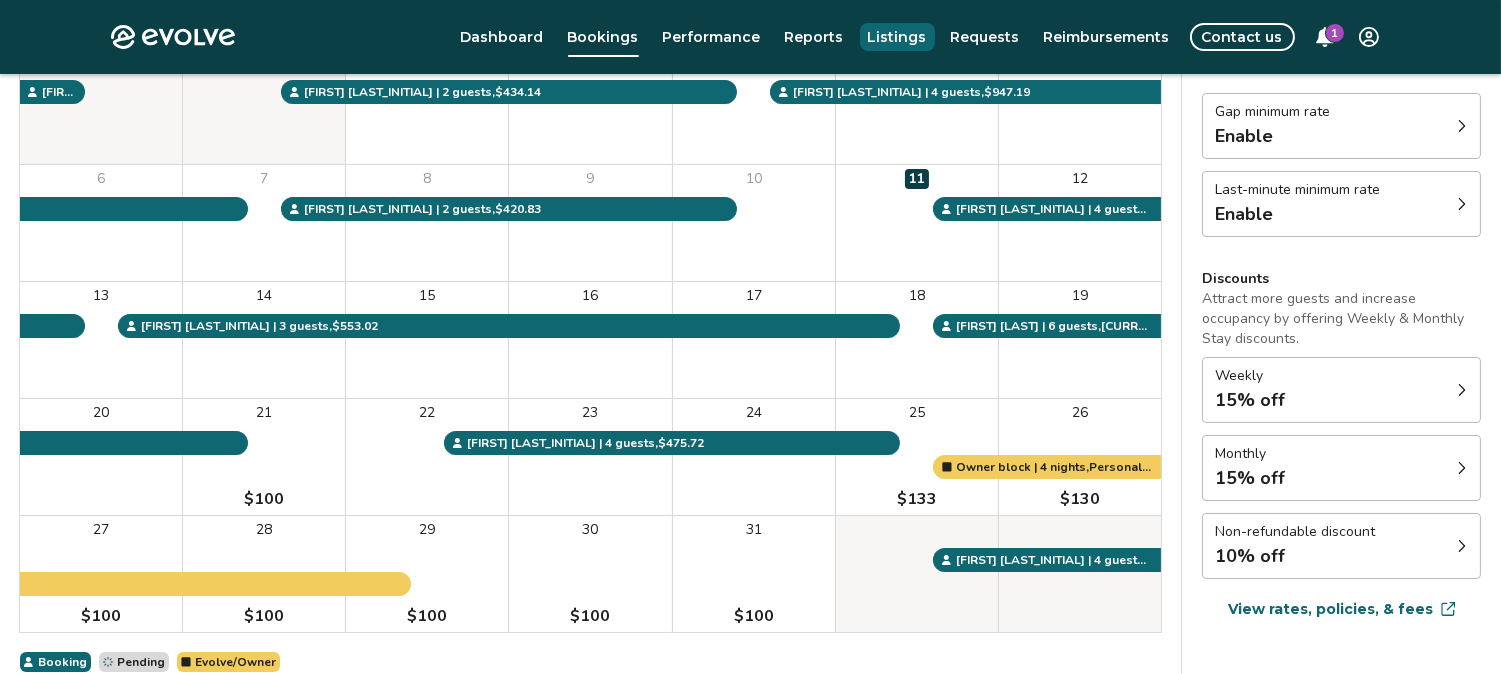 click on "Listings" at bounding box center (897, 37) 